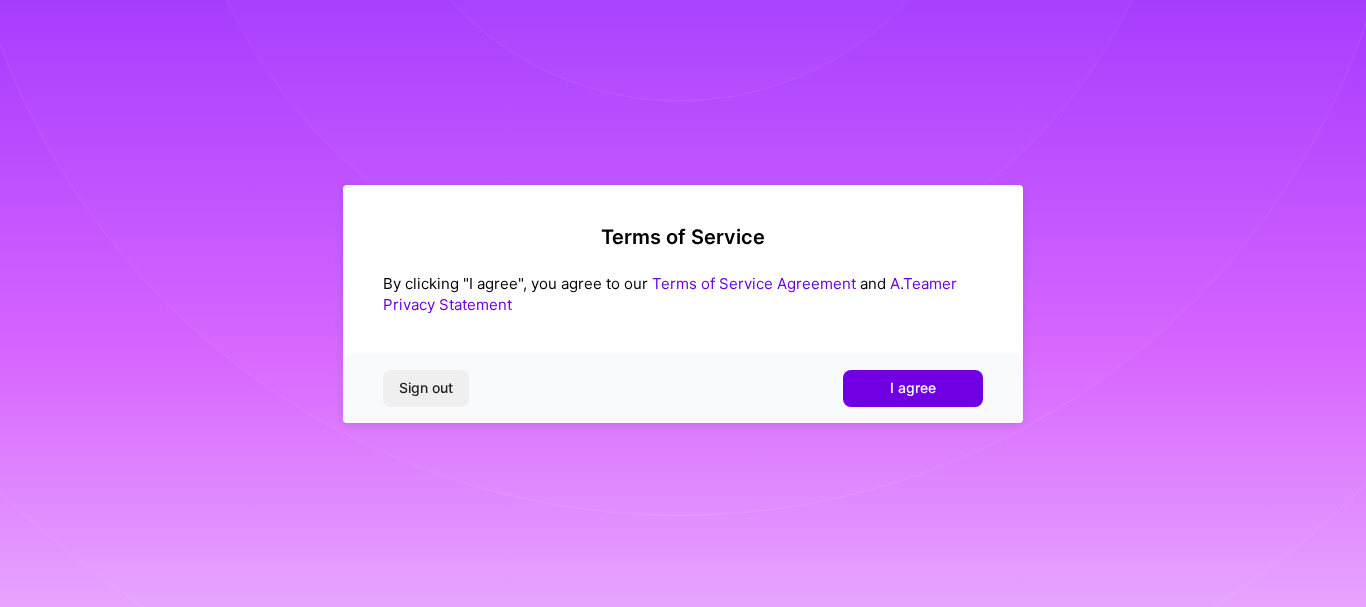 scroll, scrollTop: 0, scrollLeft: 0, axis: both 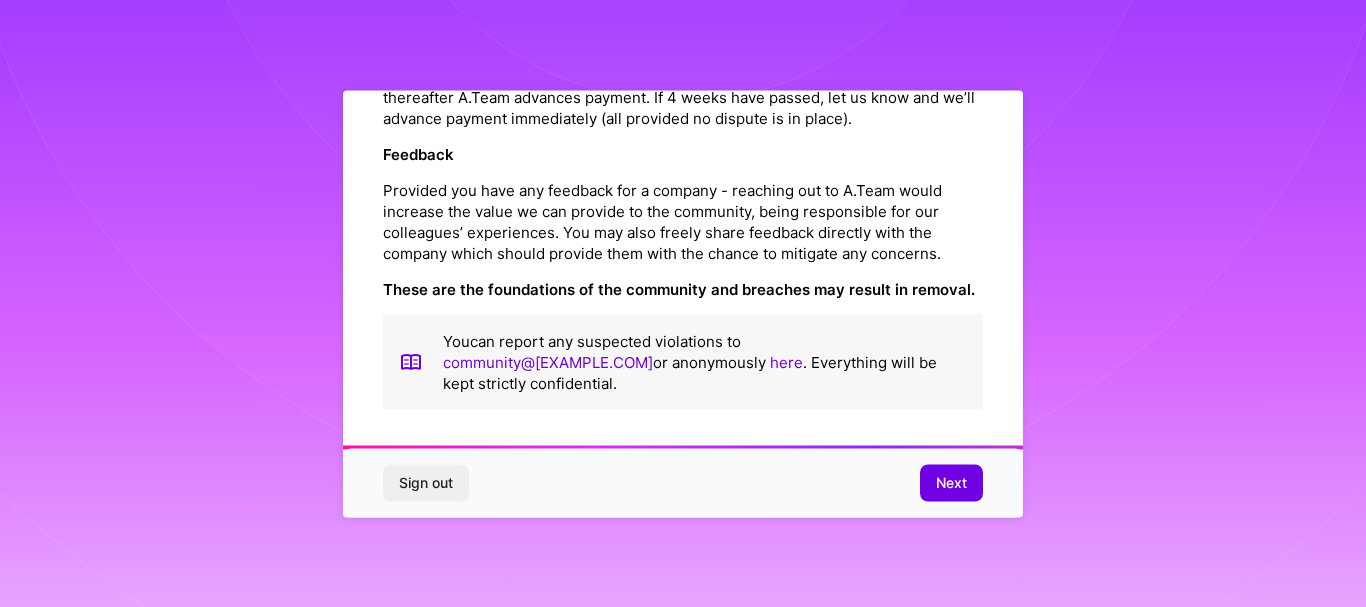 click on "Next" at bounding box center [951, 483] 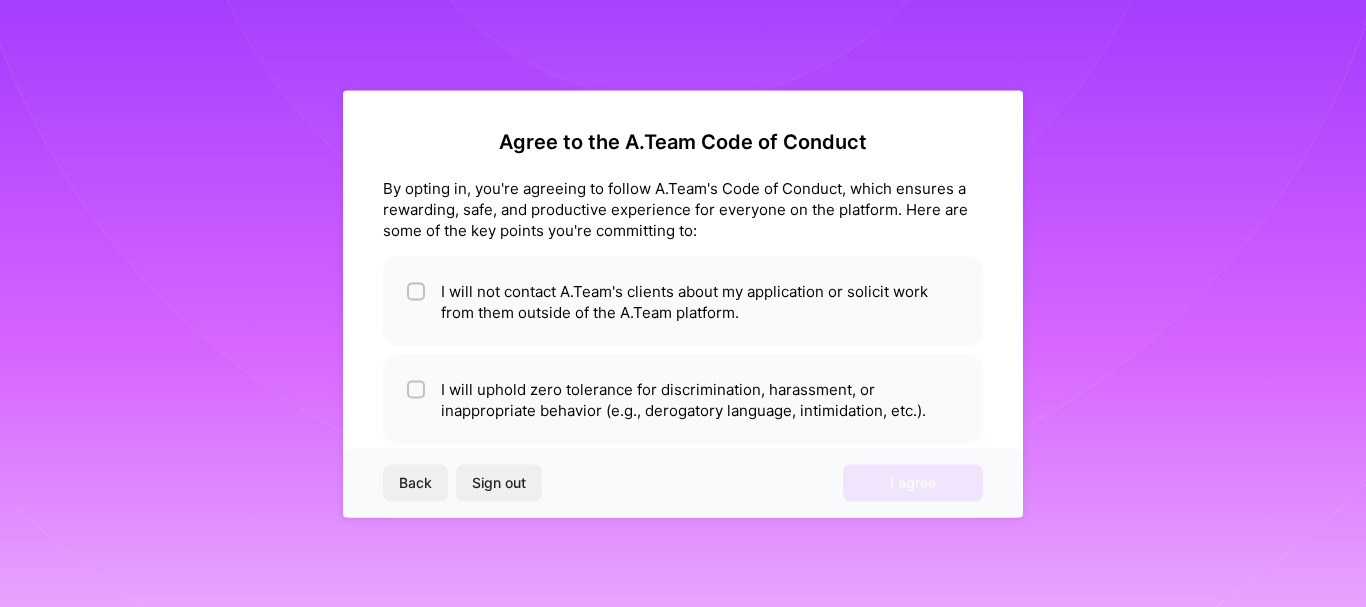 scroll, scrollTop: 0, scrollLeft: 0, axis: both 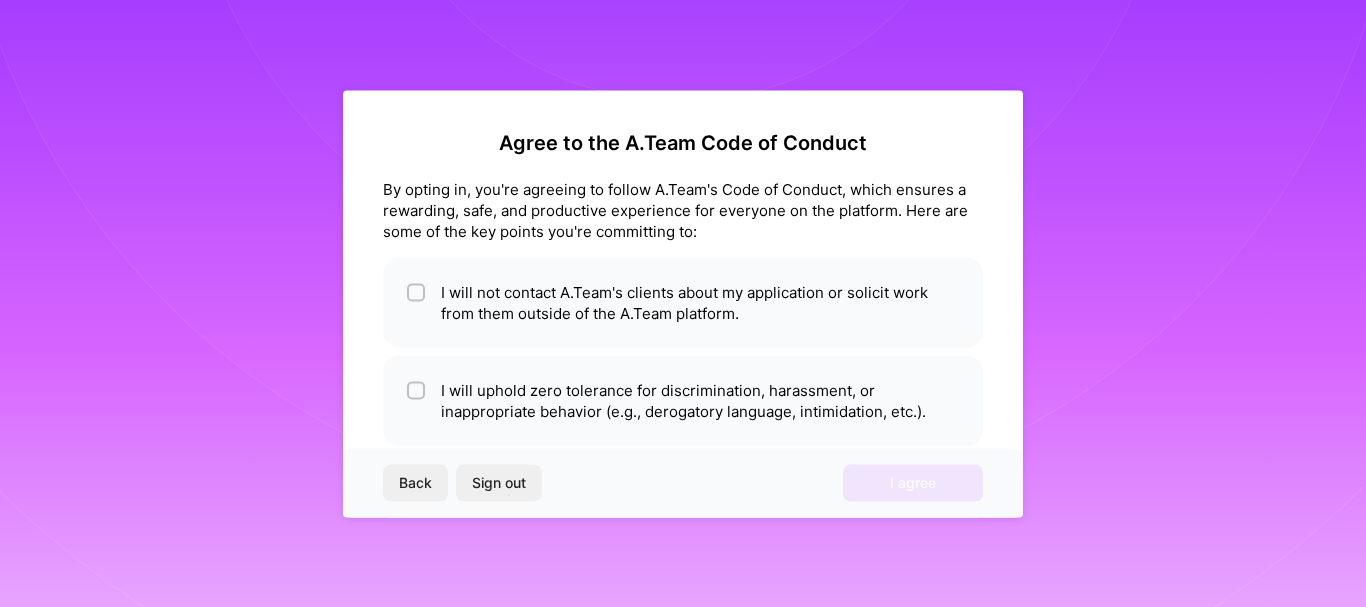 click on "I will not contact A.Team's clients about my application or solicit work from them outside of the A.Team platform." at bounding box center (683, 302) 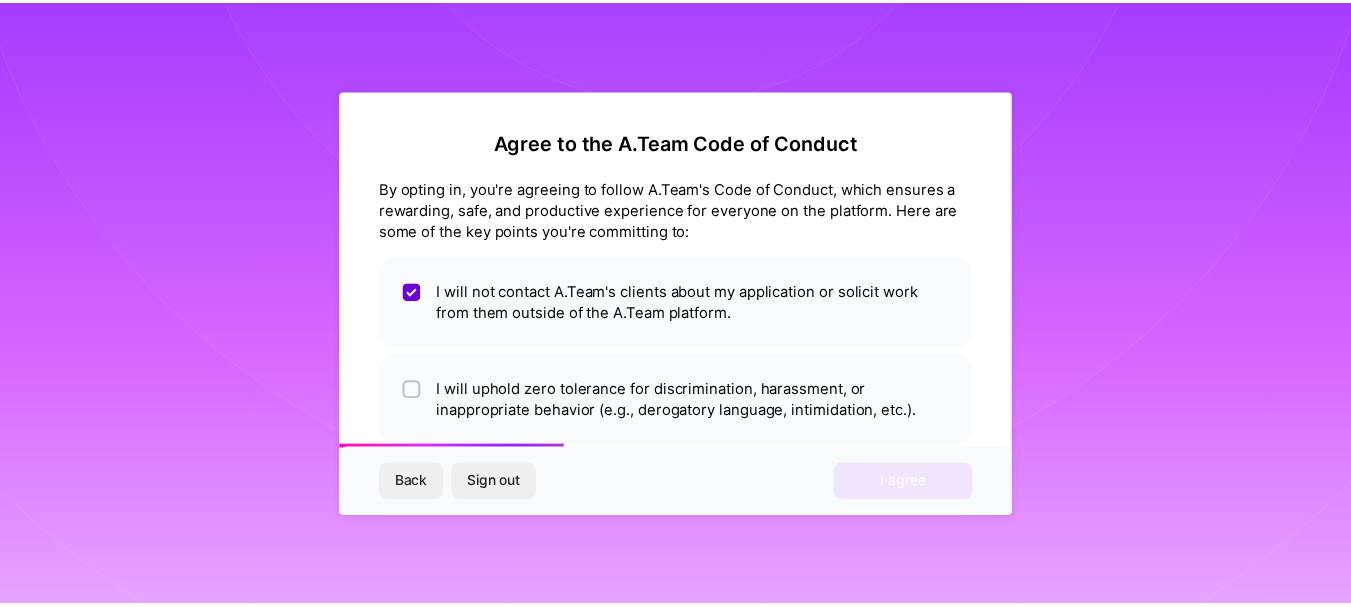 scroll, scrollTop: 113, scrollLeft: 0, axis: vertical 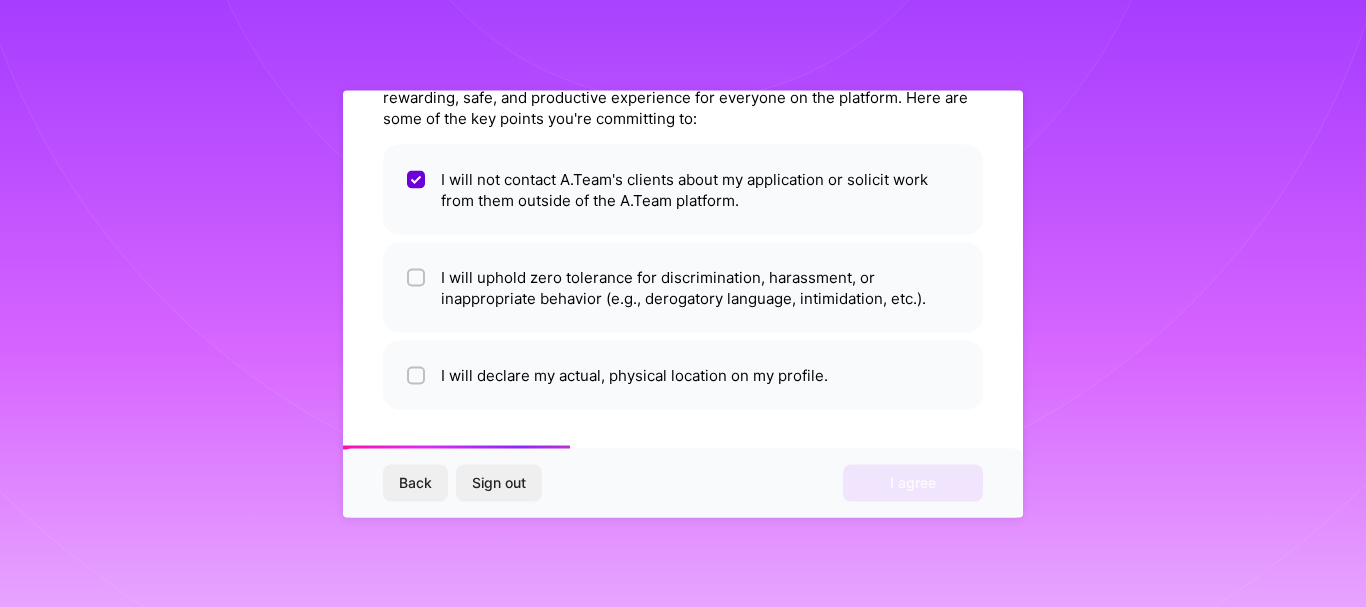 click on "I will uphold zero tolerance for discrimination, harassment, or inappropriate behavior (e.g., derogatory language, intimidation, etc.)." at bounding box center (683, 287) 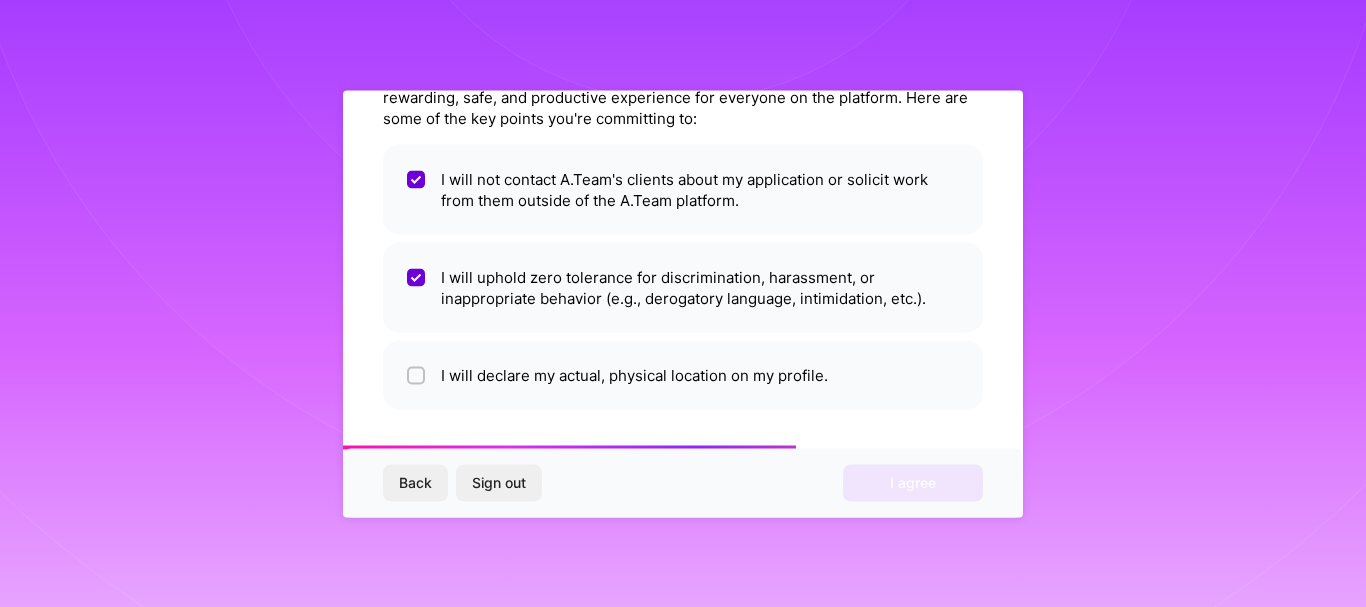 click on "I will declare my actual, physical location on my profile." at bounding box center (683, 374) 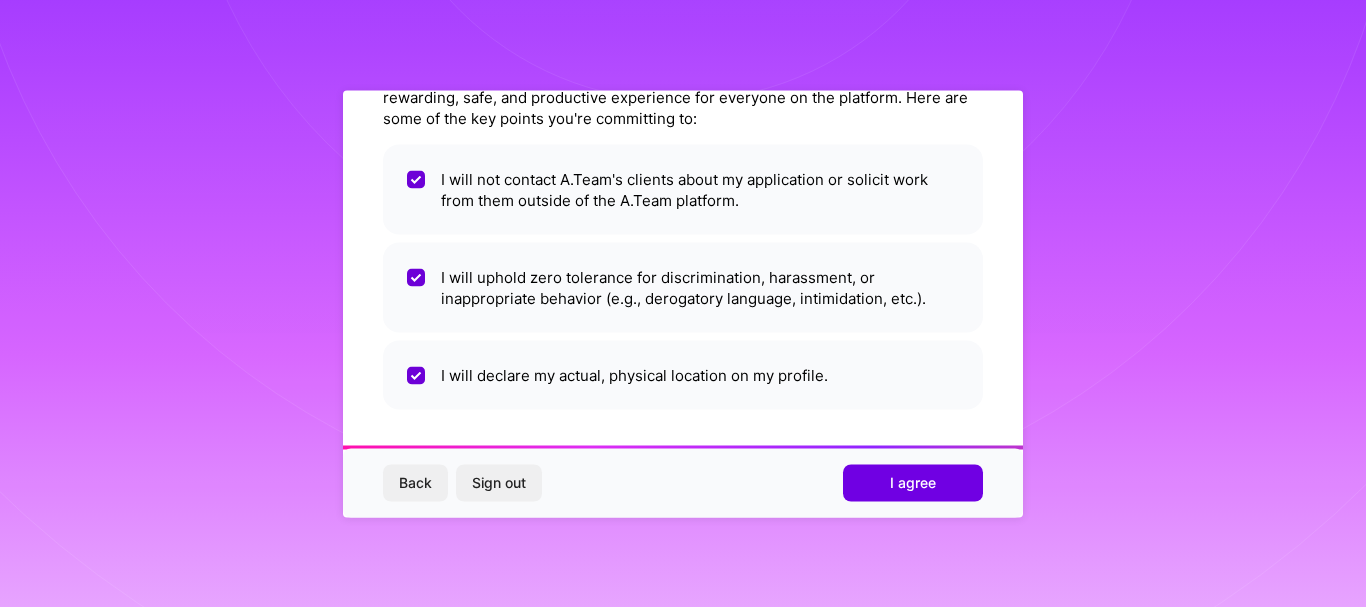 click on "I agree" at bounding box center [913, 483] 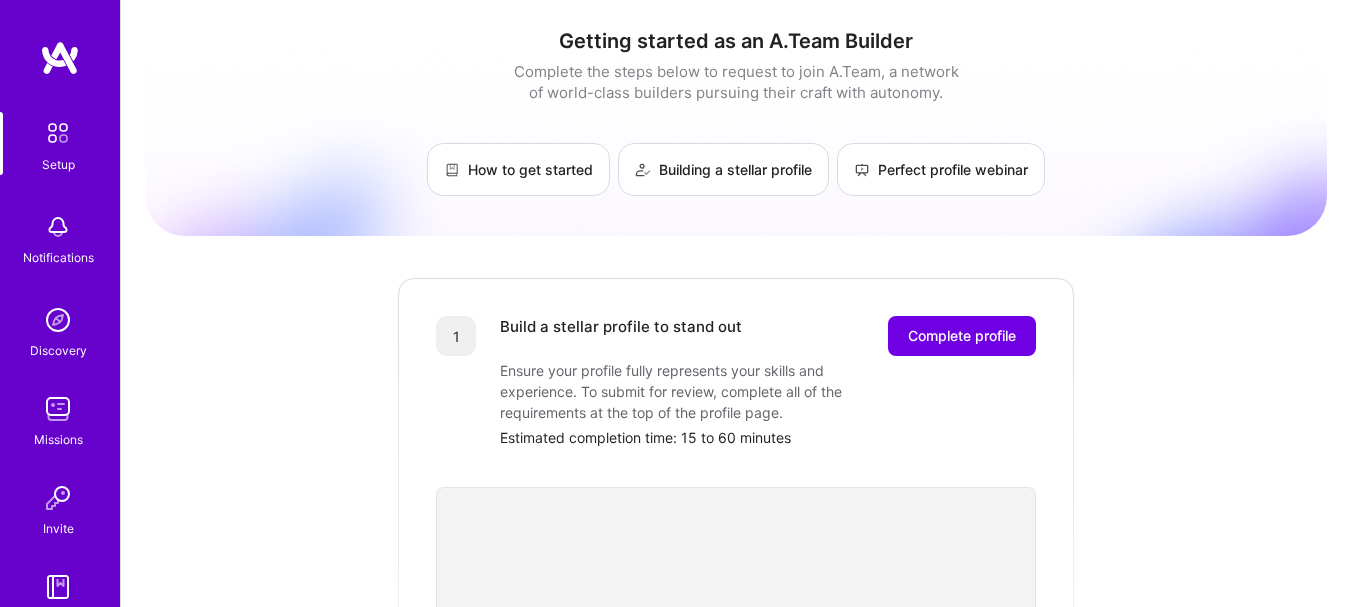 scroll, scrollTop: 0, scrollLeft: 0, axis: both 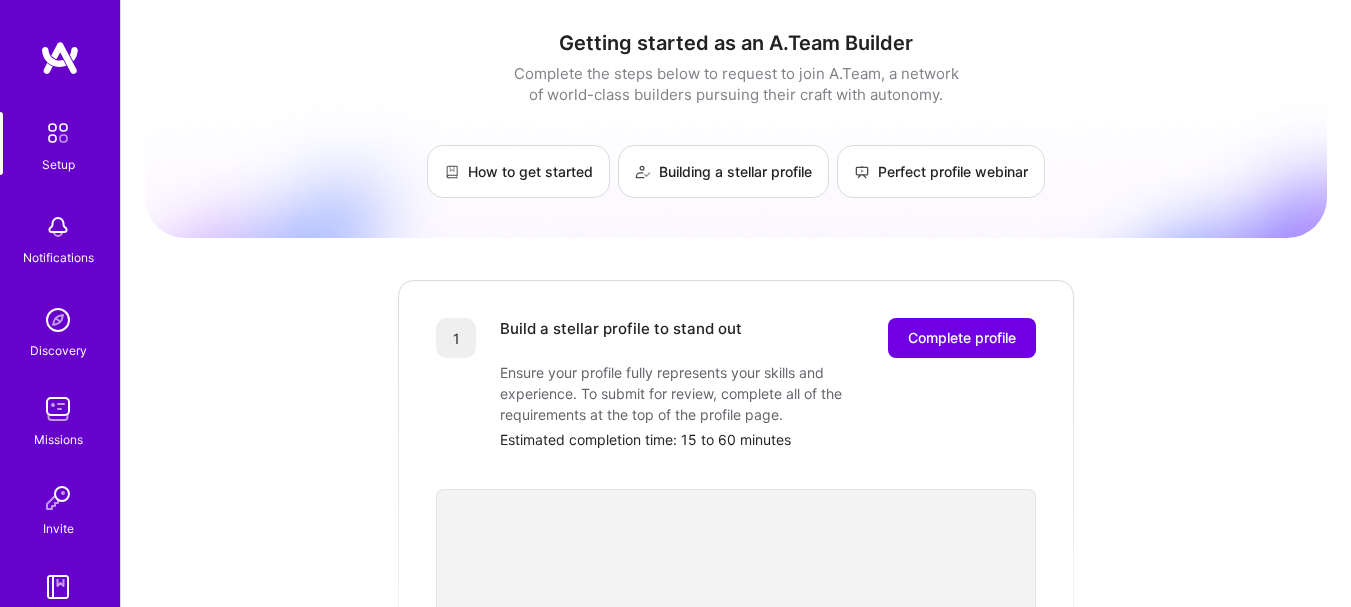click on "How to get started" at bounding box center (518, 171) 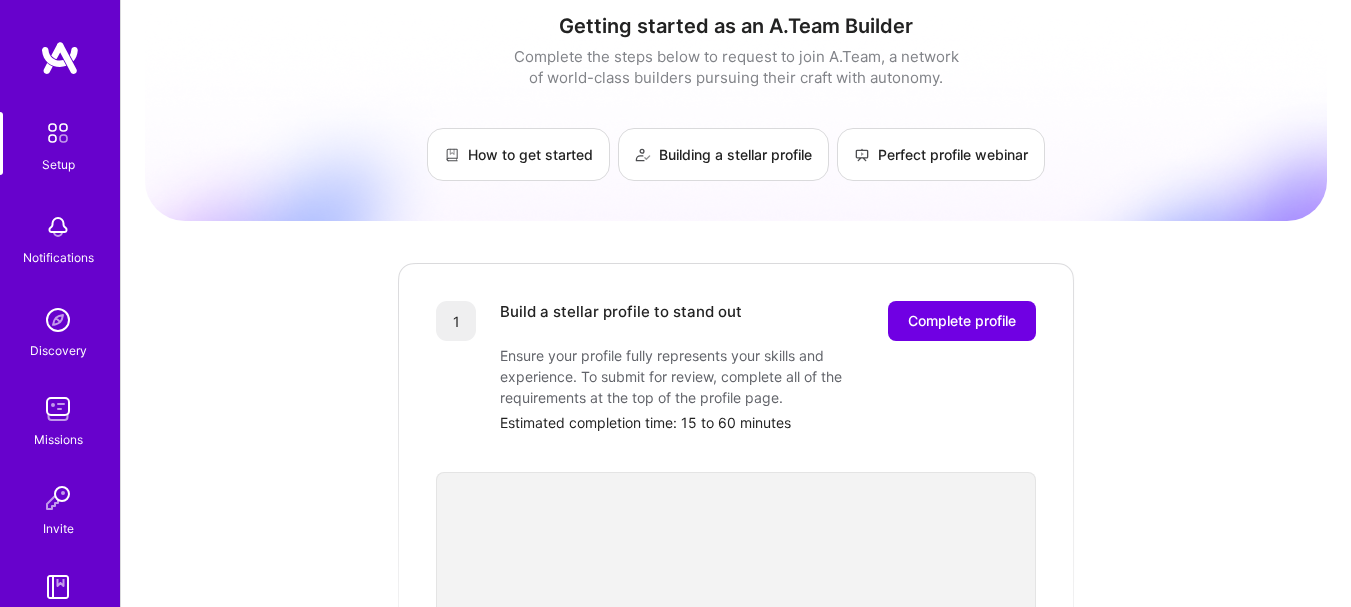 scroll, scrollTop: 0, scrollLeft: 0, axis: both 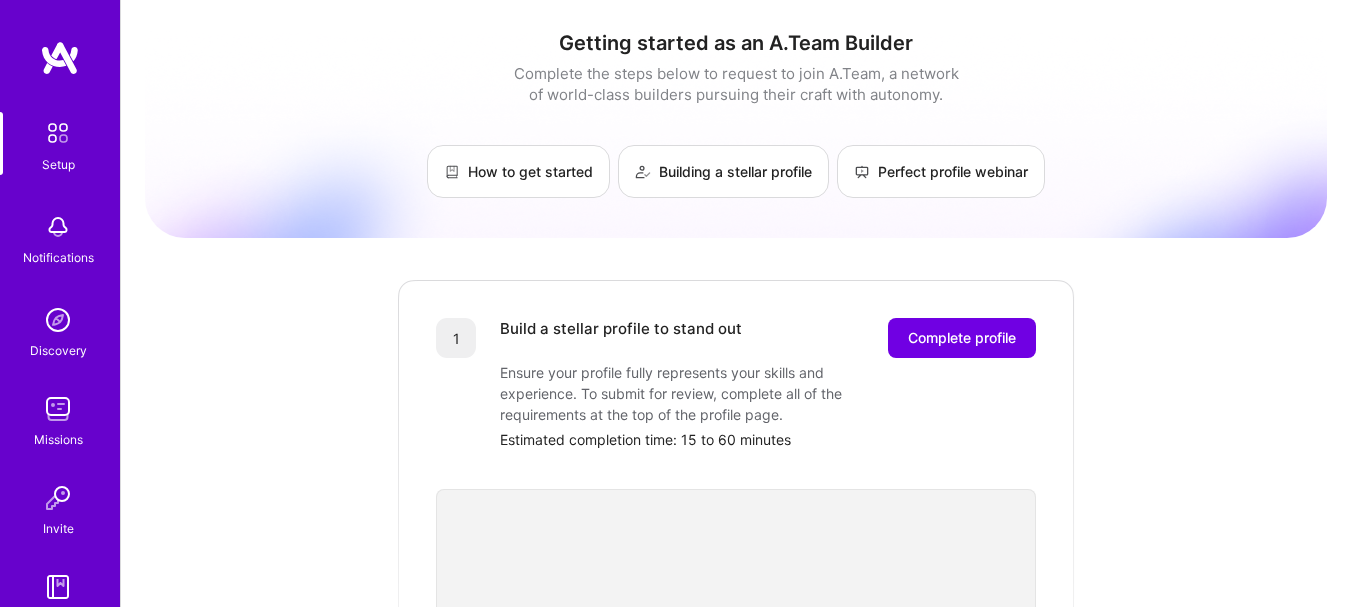 click at bounding box center (58, 409) 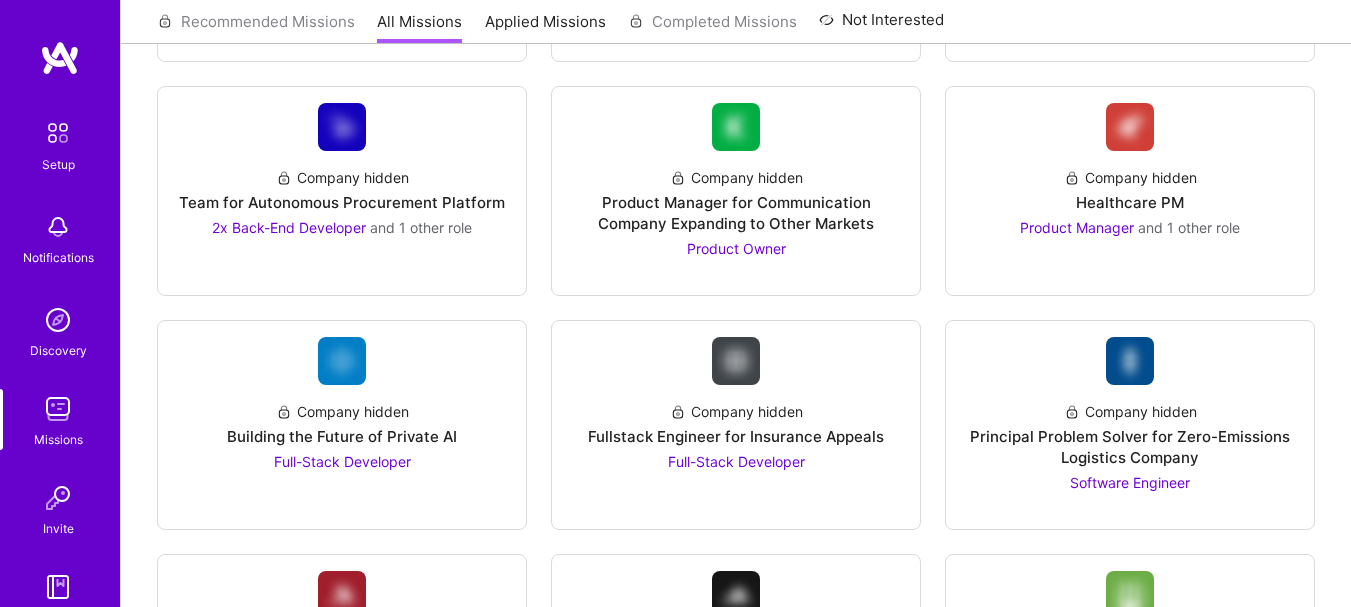 scroll, scrollTop: 1600, scrollLeft: 0, axis: vertical 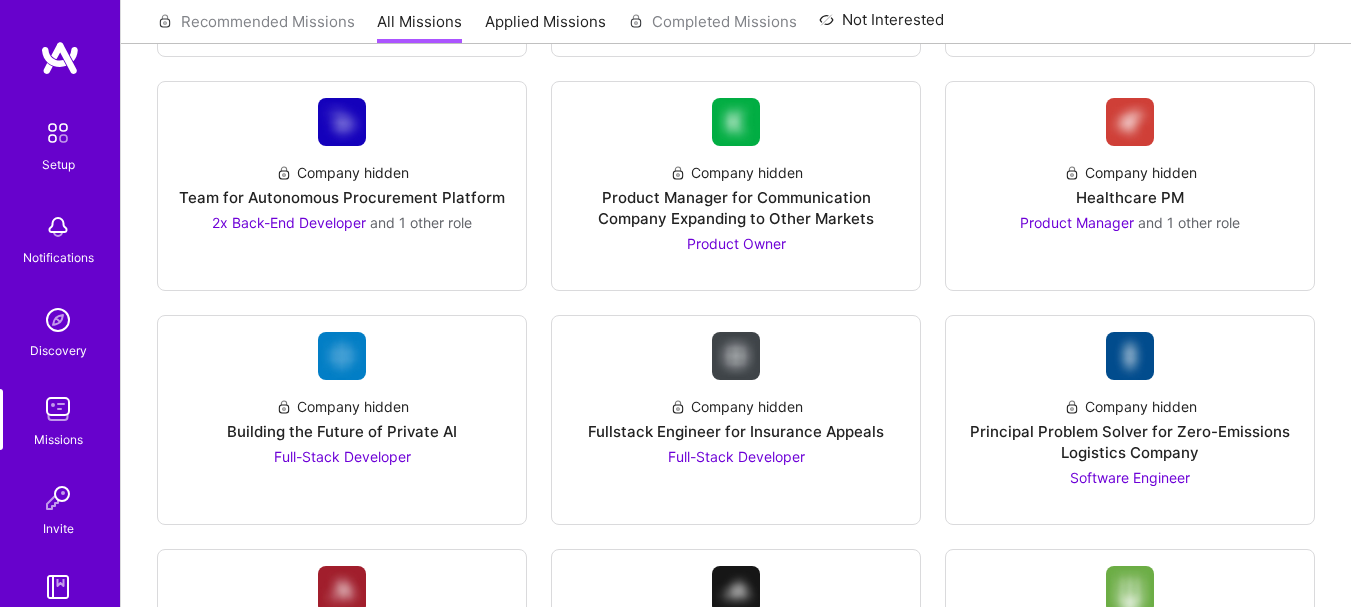 click on "Product Manager for Communication Company Expanding to Other Markets" at bounding box center [736, 208] 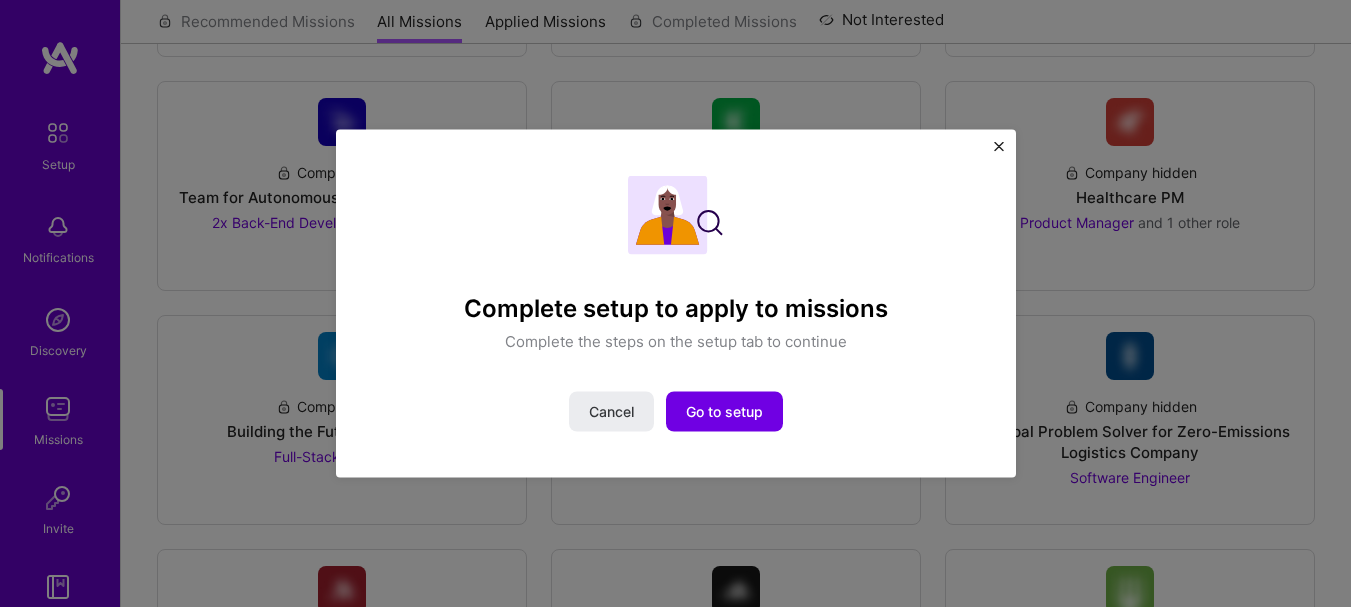 click at bounding box center [999, 146] 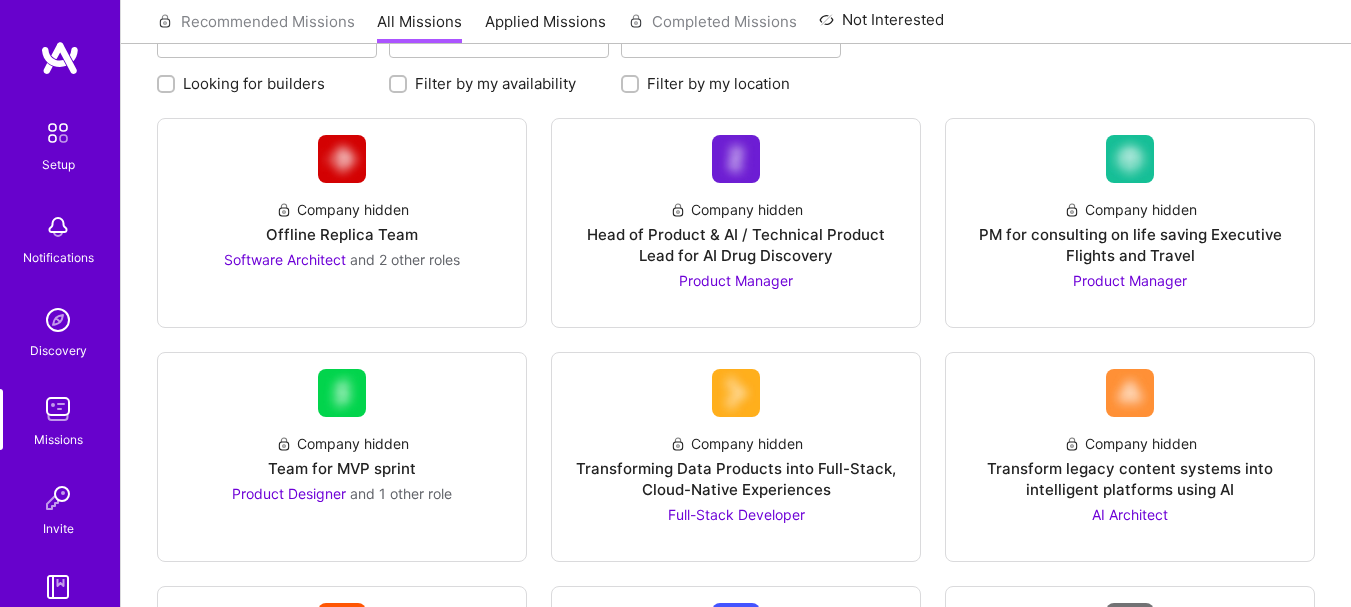 scroll, scrollTop: 0, scrollLeft: 0, axis: both 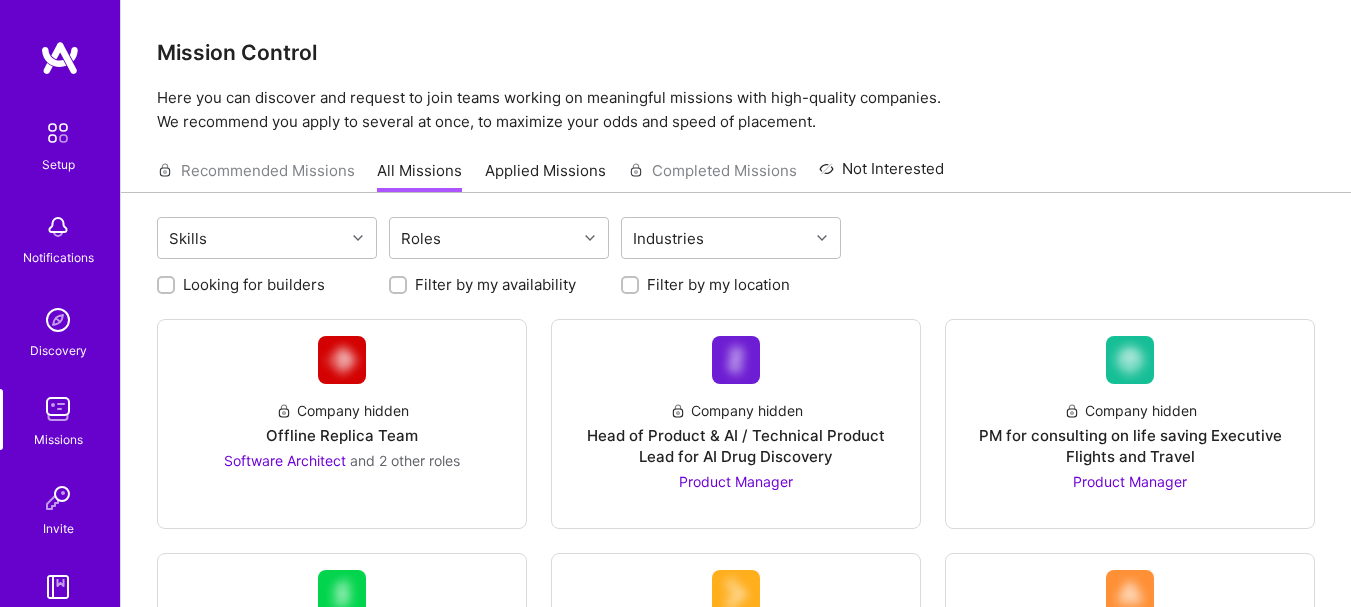 click at bounding box center (590, 238) 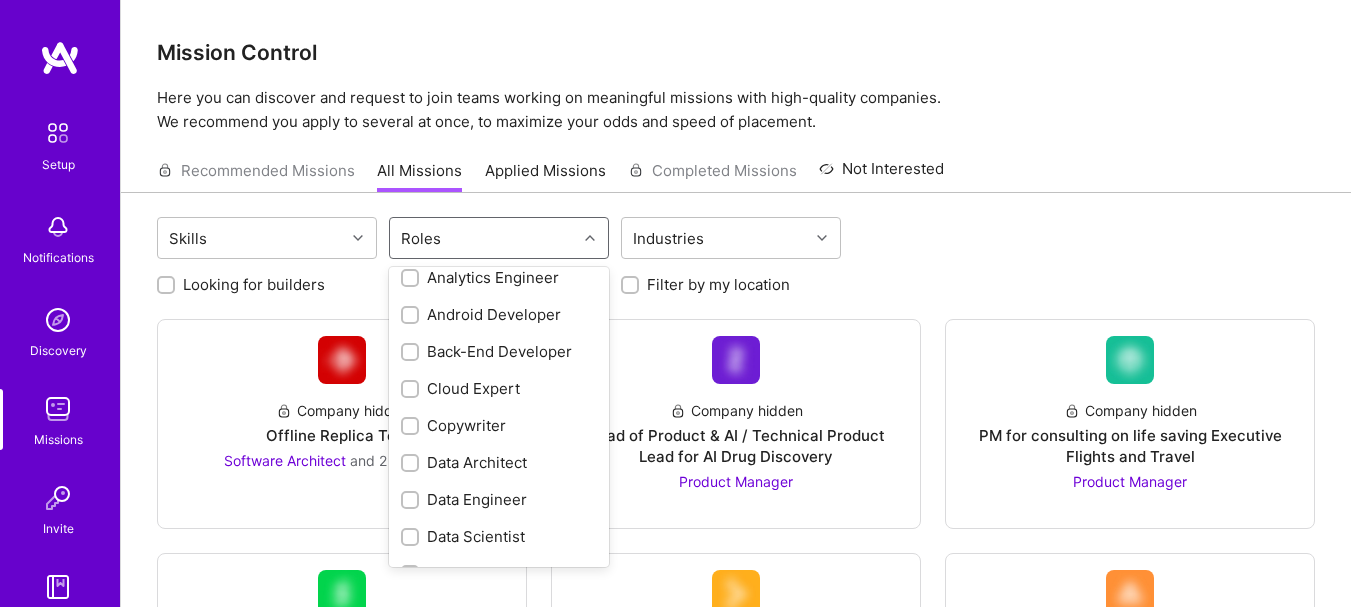 scroll, scrollTop: 0, scrollLeft: 0, axis: both 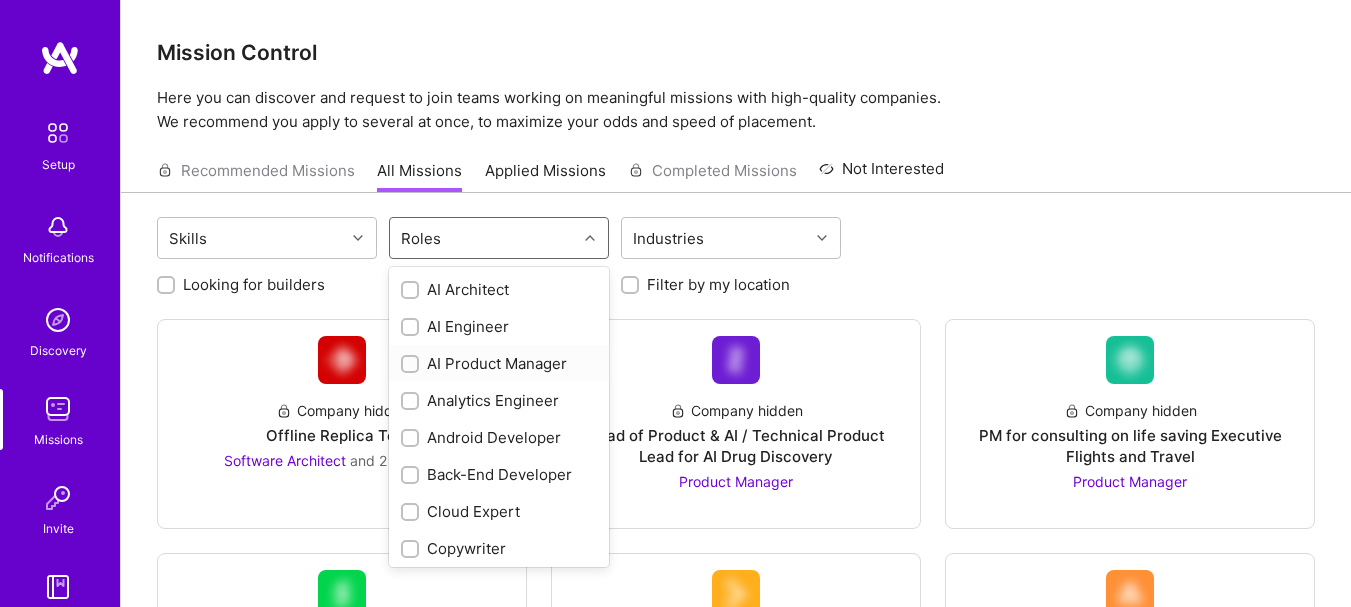 click at bounding box center [412, 365] 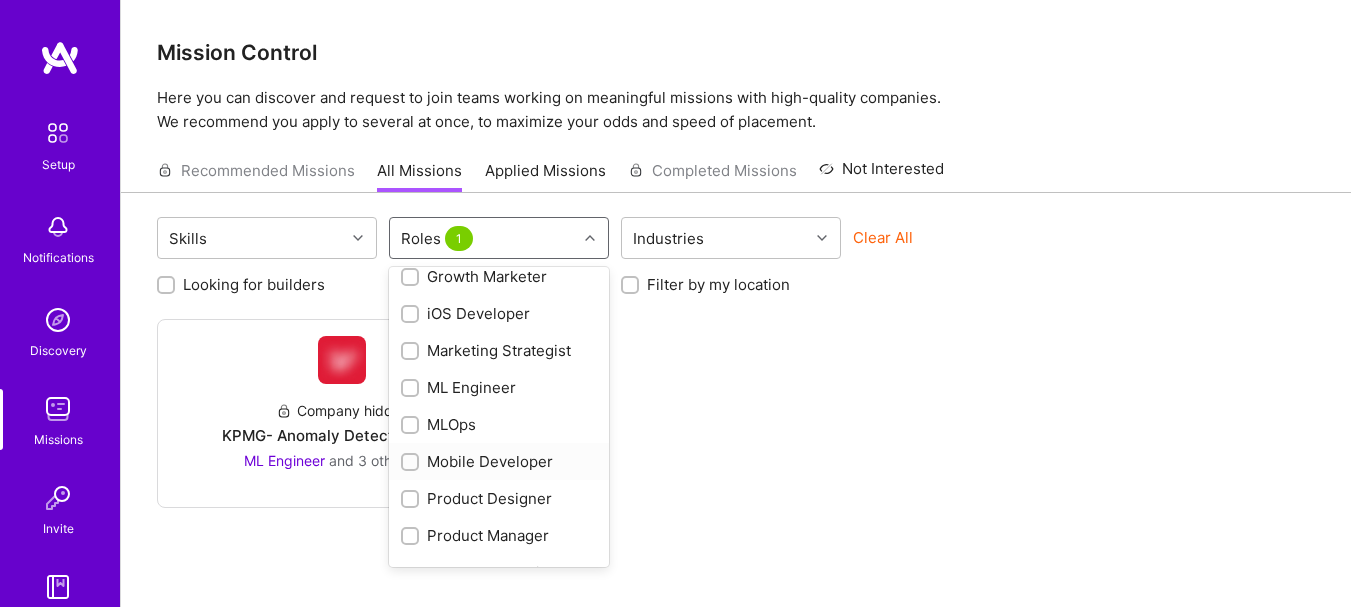 scroll, scrollTop: 700, scrollLeft: 0, axis: vertical 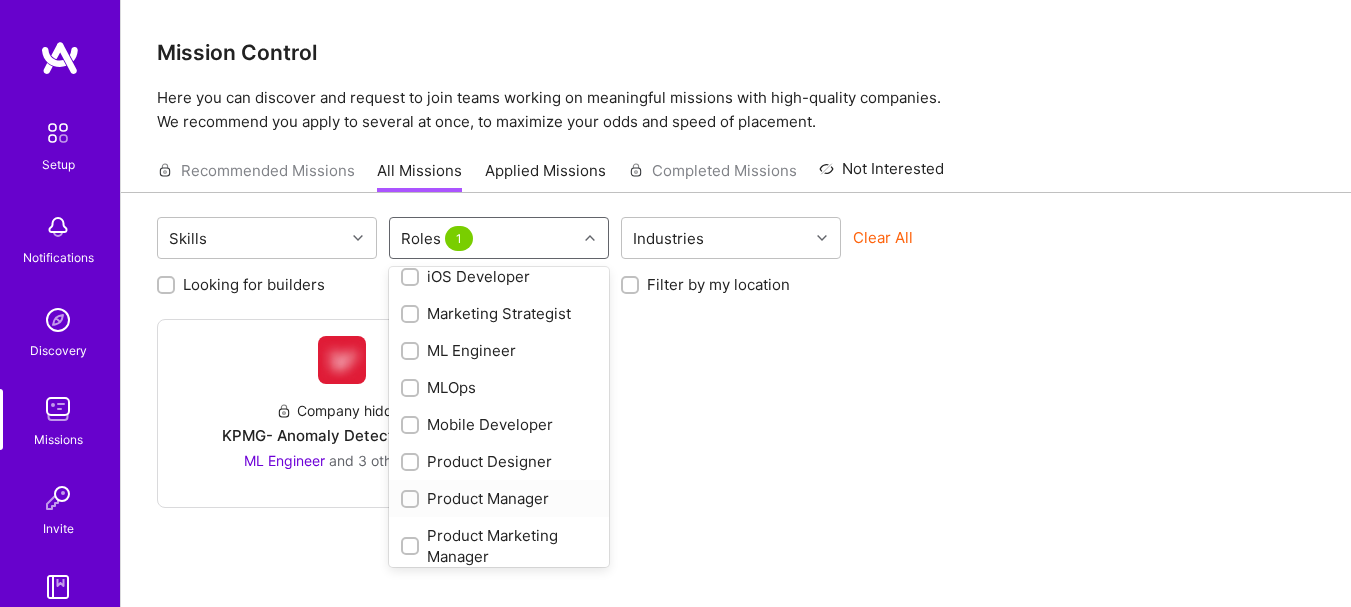 click at bounding box center (412, 500) 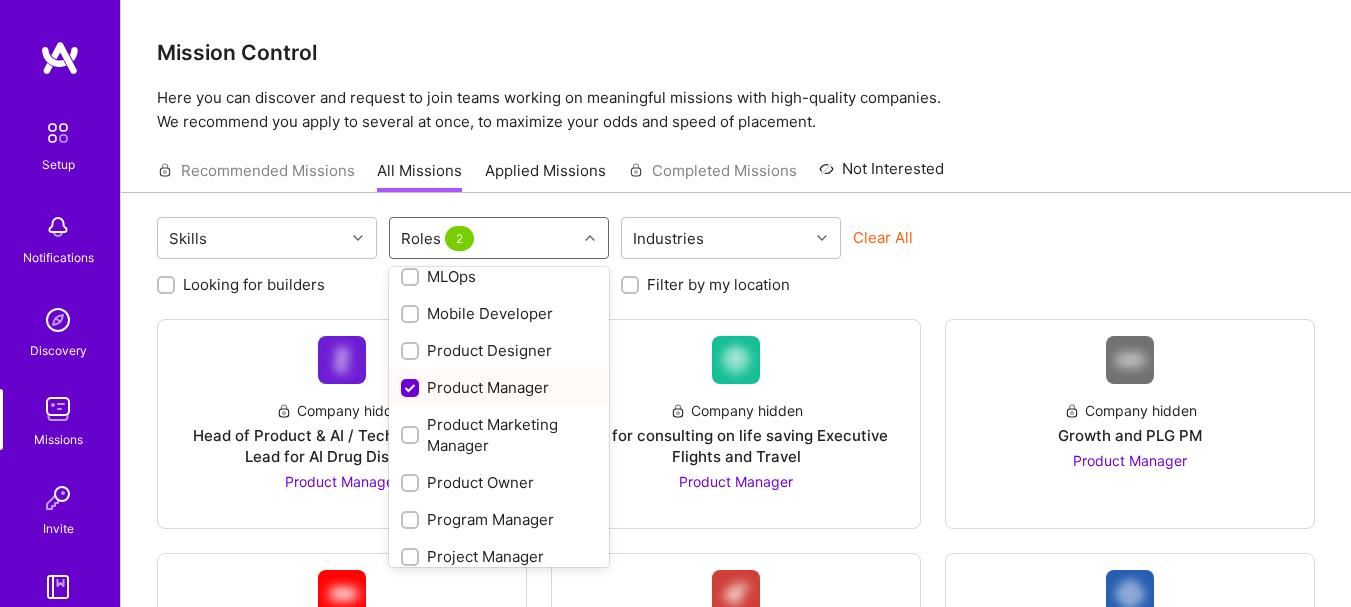 scroll, scrollTop: 900, scrollLeft: 0, axis: vertical 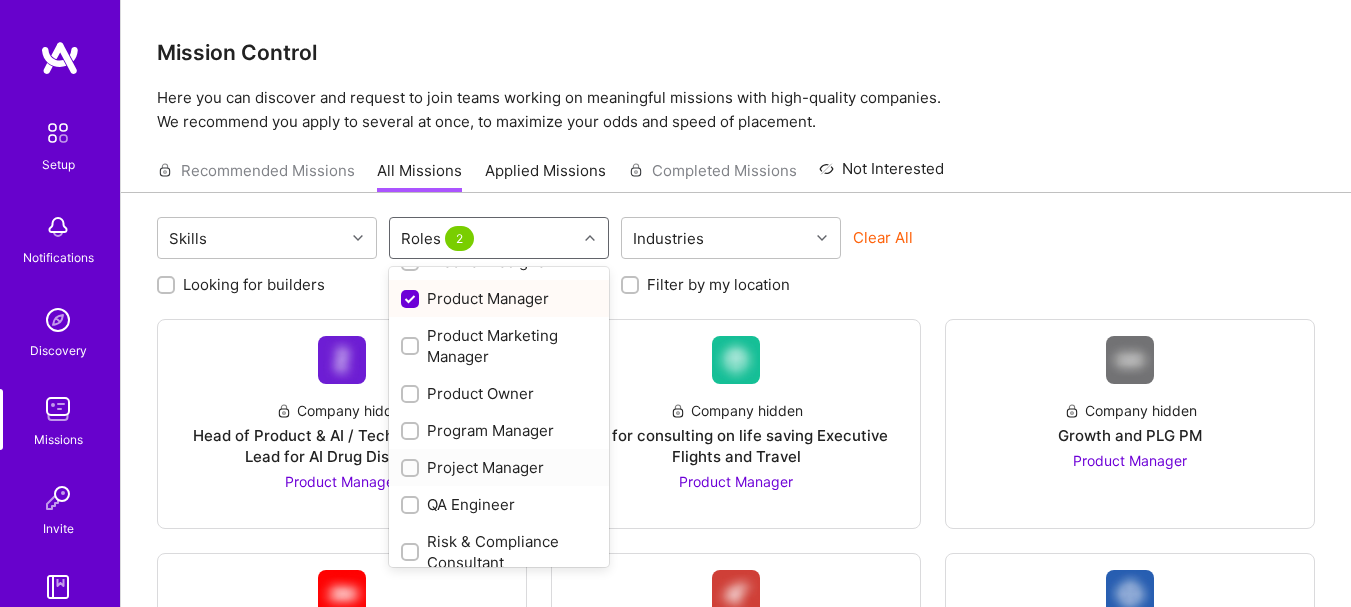 click at bounding box center [410, 468] 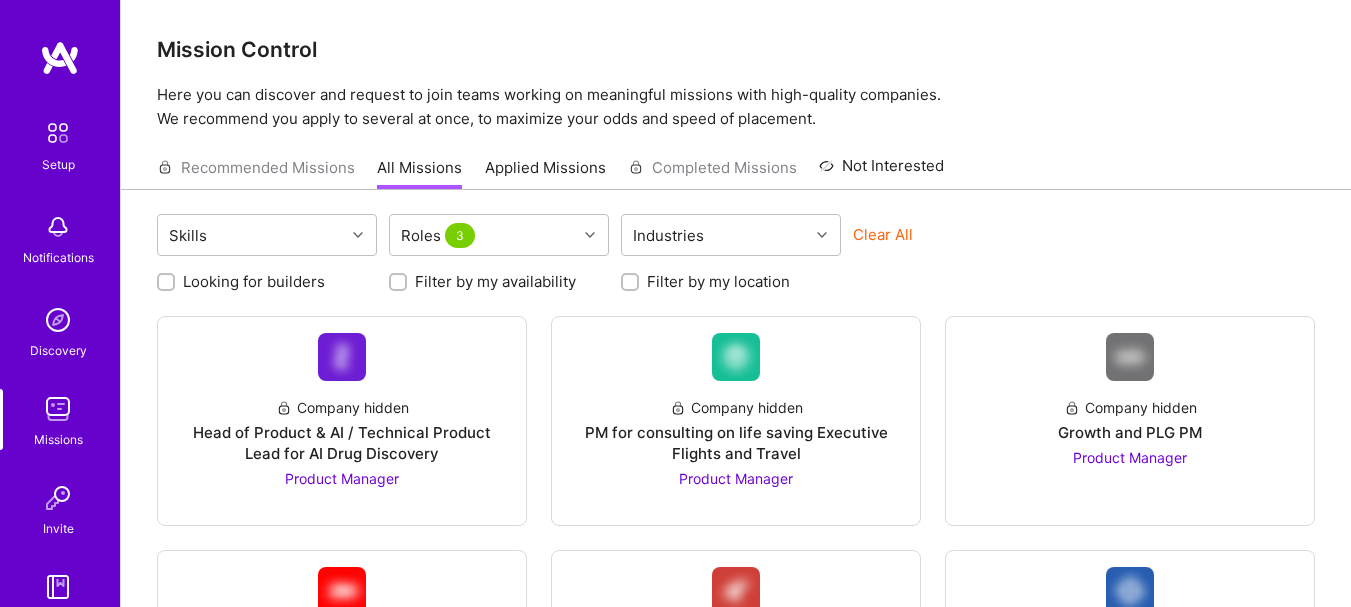 scroll, scrollTop: 0, scrollLeft: 0, axis: both 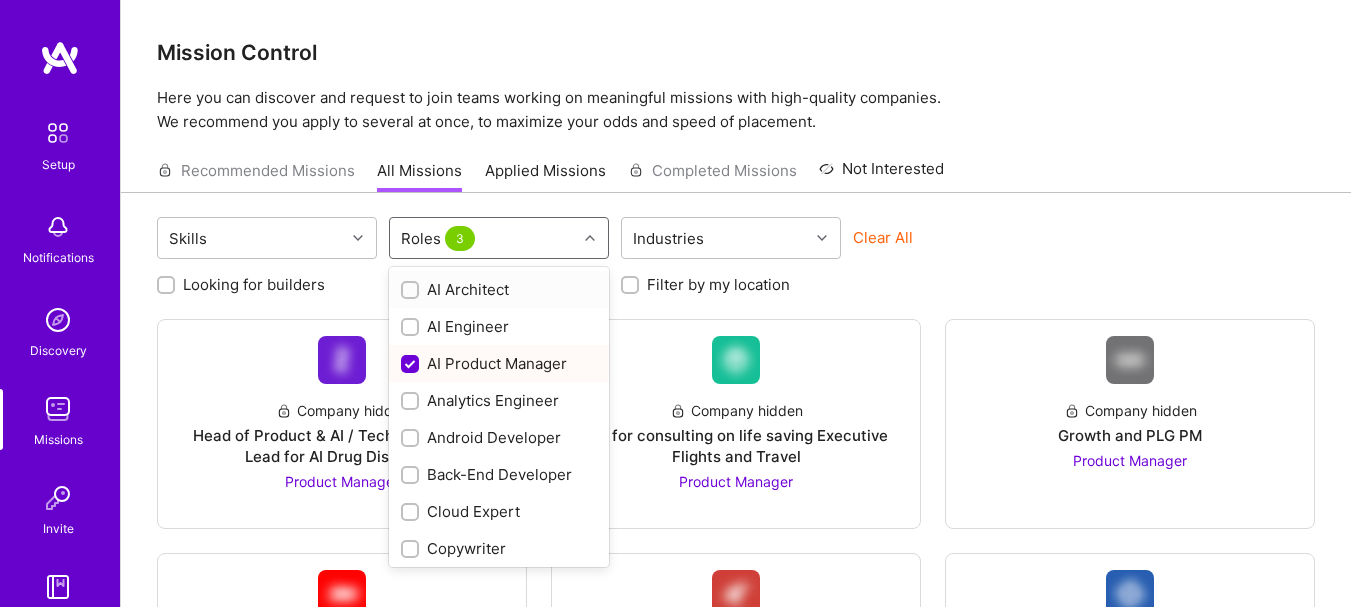 click at bounding box center [592, 238] 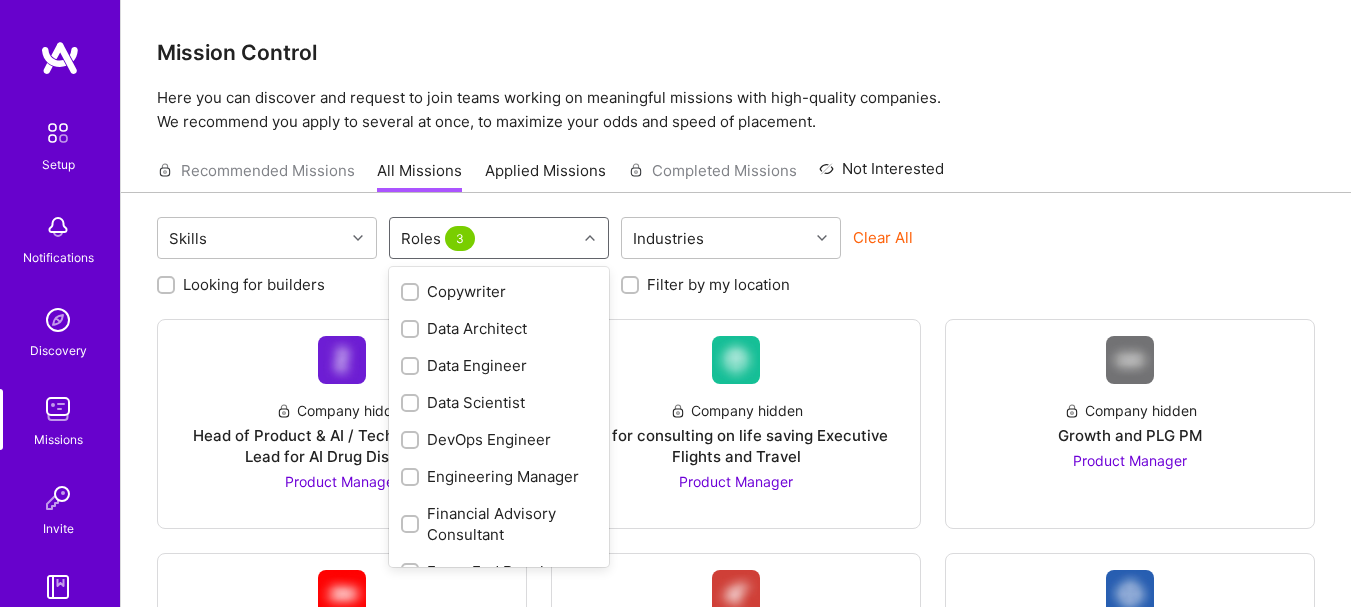 scroll, scrollTop: 0, scrollLeft: 0, axis: both 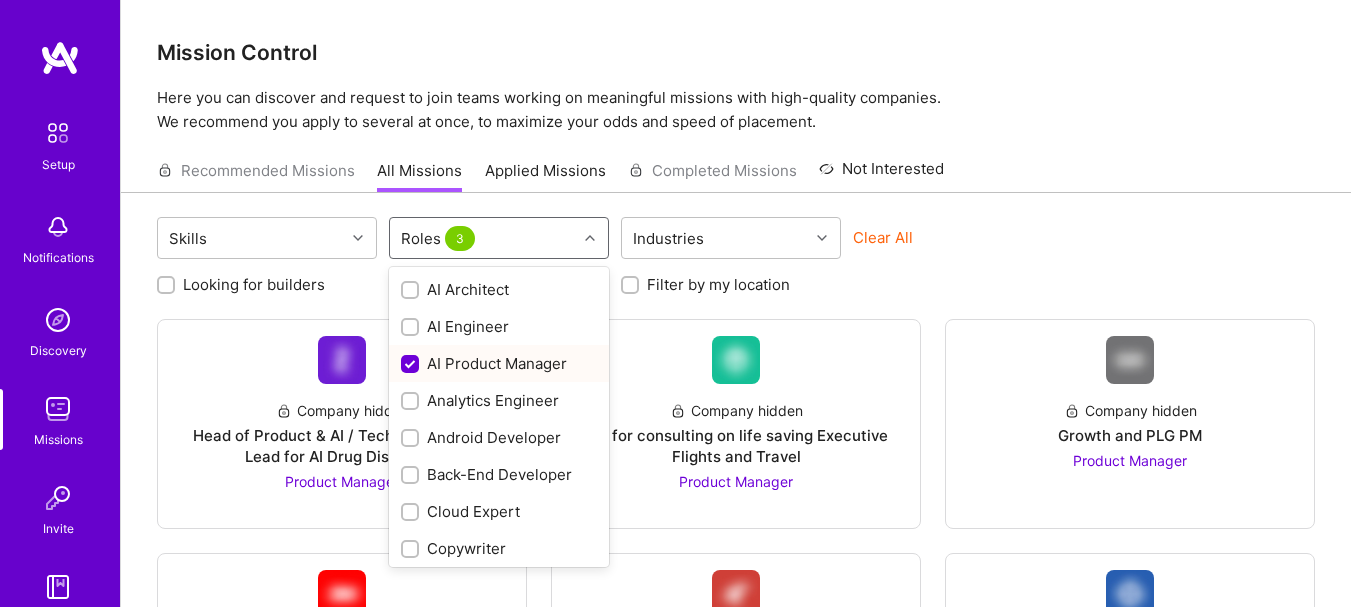click at bounding box center [410, 364] 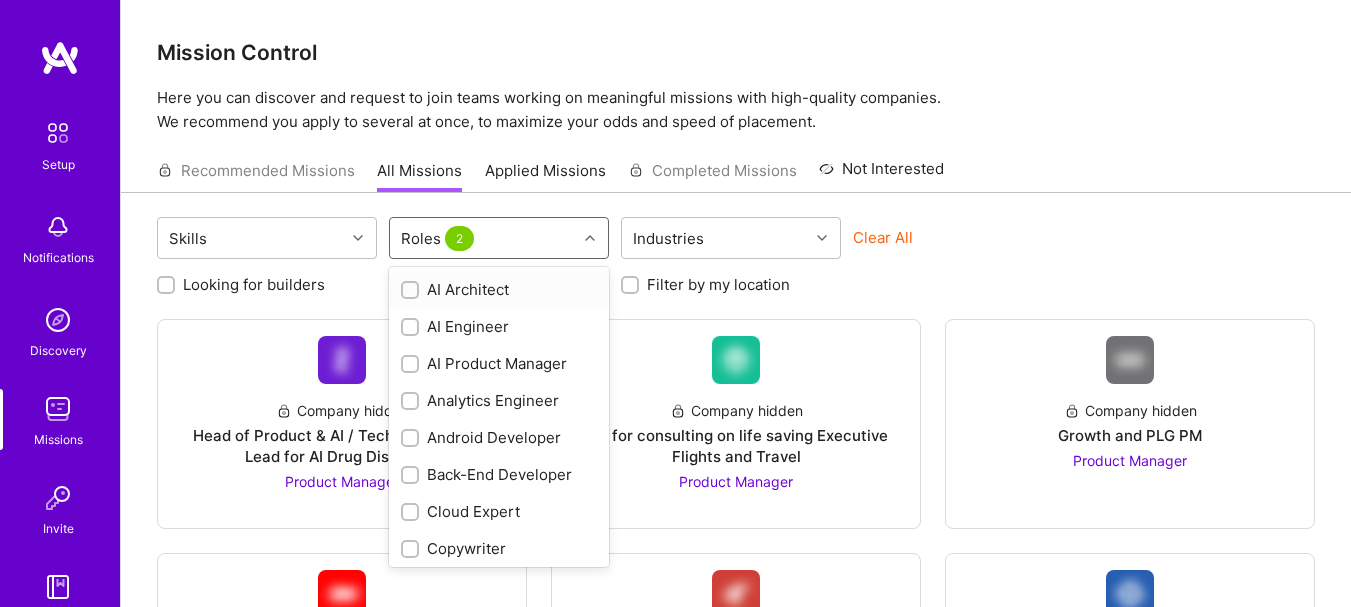 click at bounding box center [592, 238] 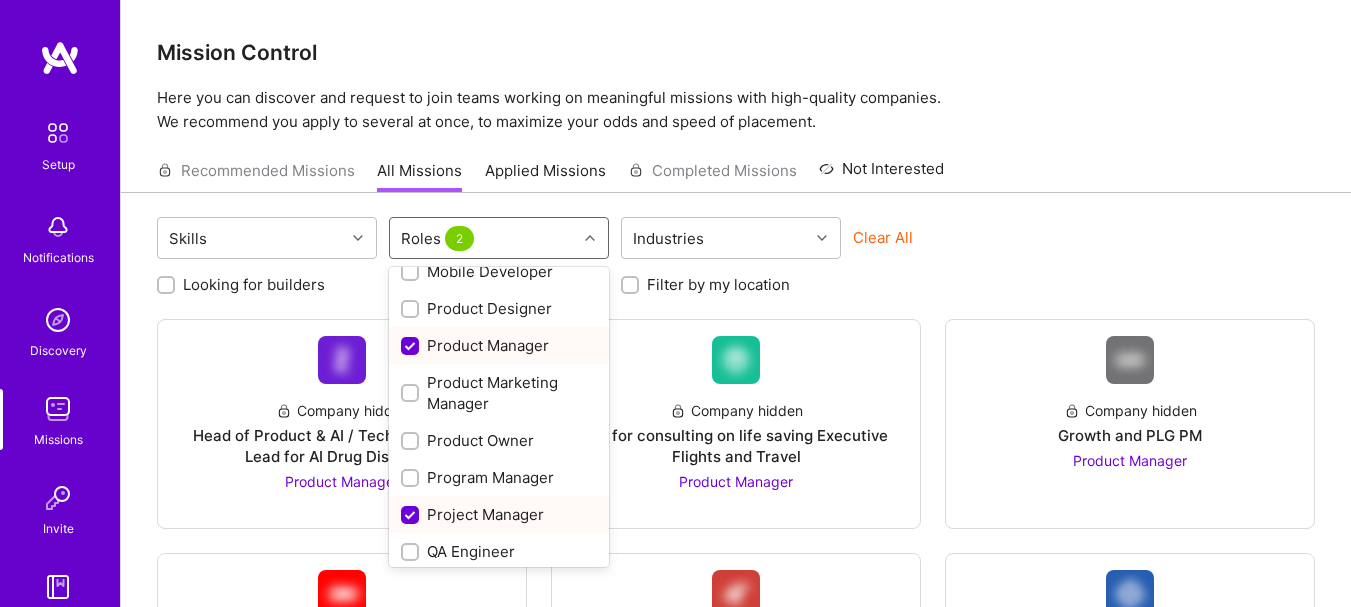 scroll, scrollTop: 900, scrollLeft: 0, axis: vertical 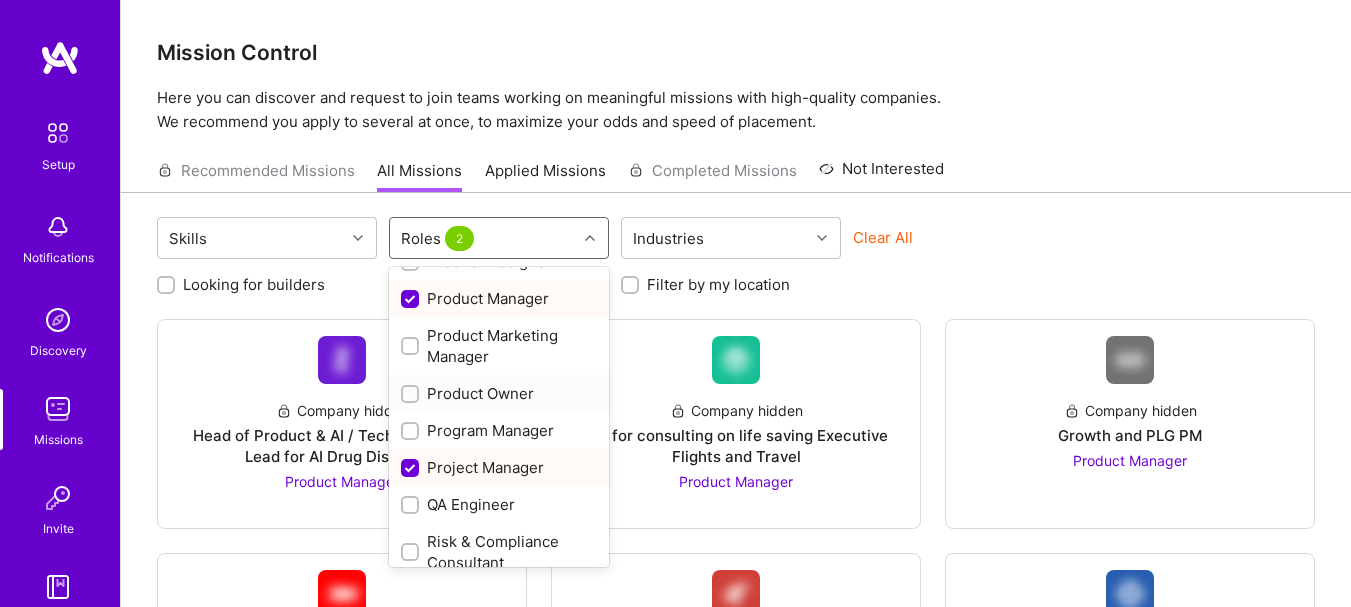 click at bounding box center [412, 395] 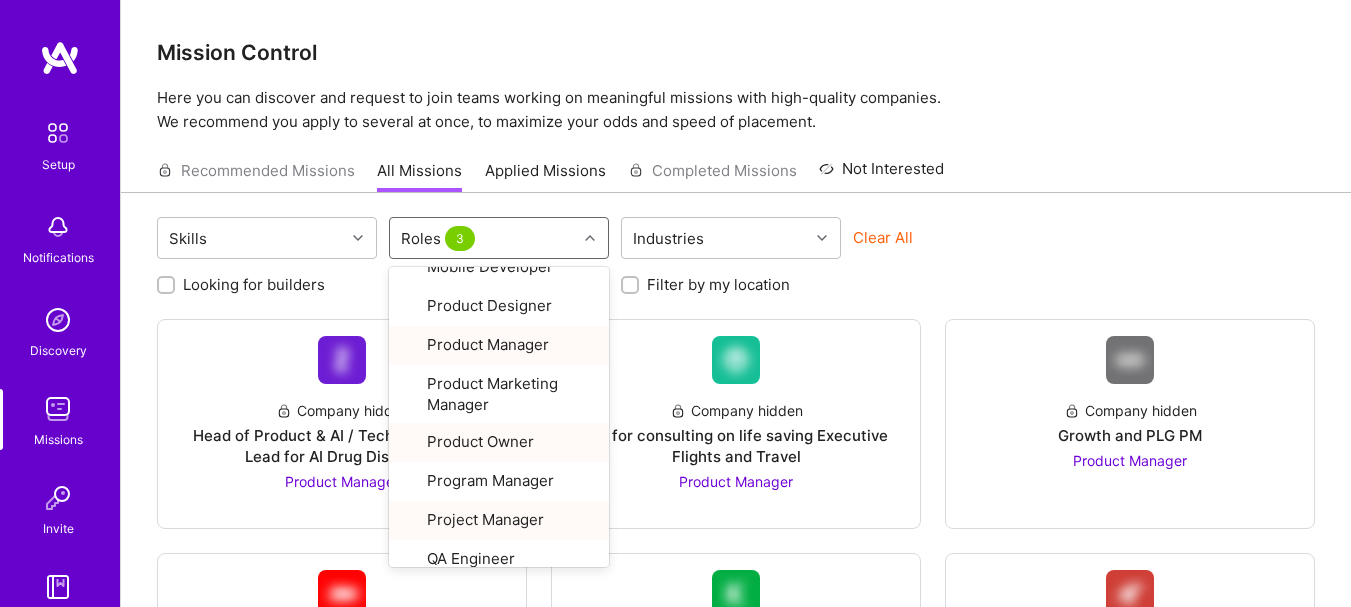 click on "Clear All" at bounding box center [963, 245] 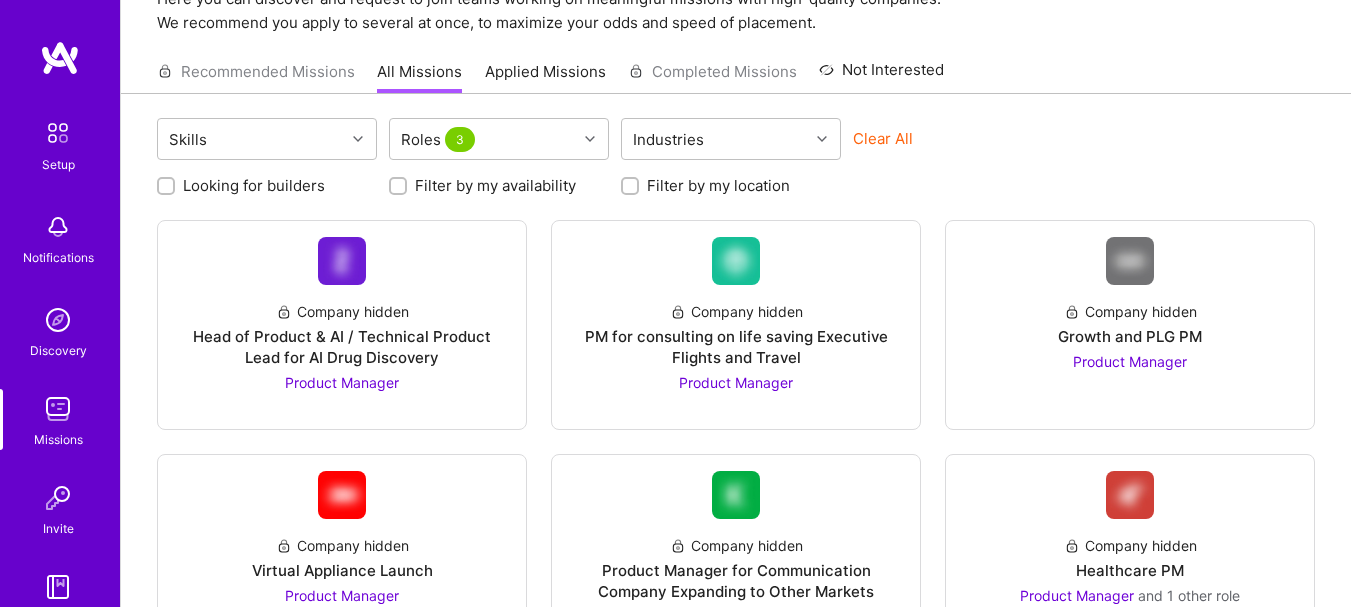 scroll, scrollTop: 0, scrollLeft: 0, axis: both 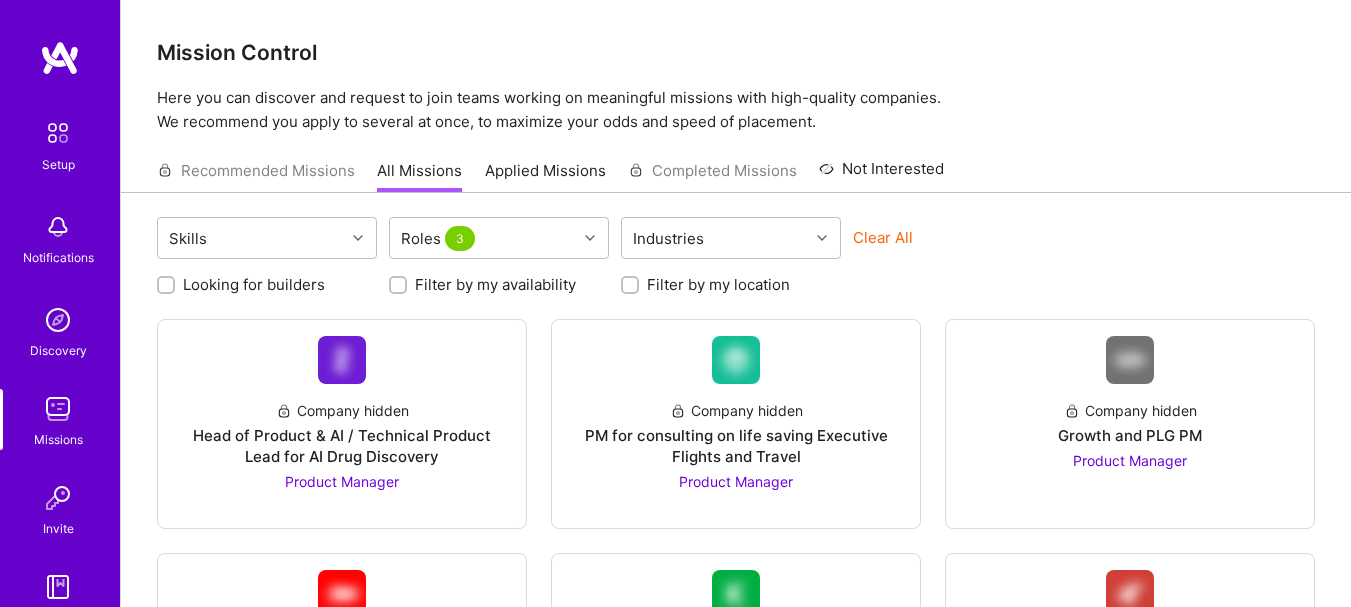 click at bounding box center [58, 133] 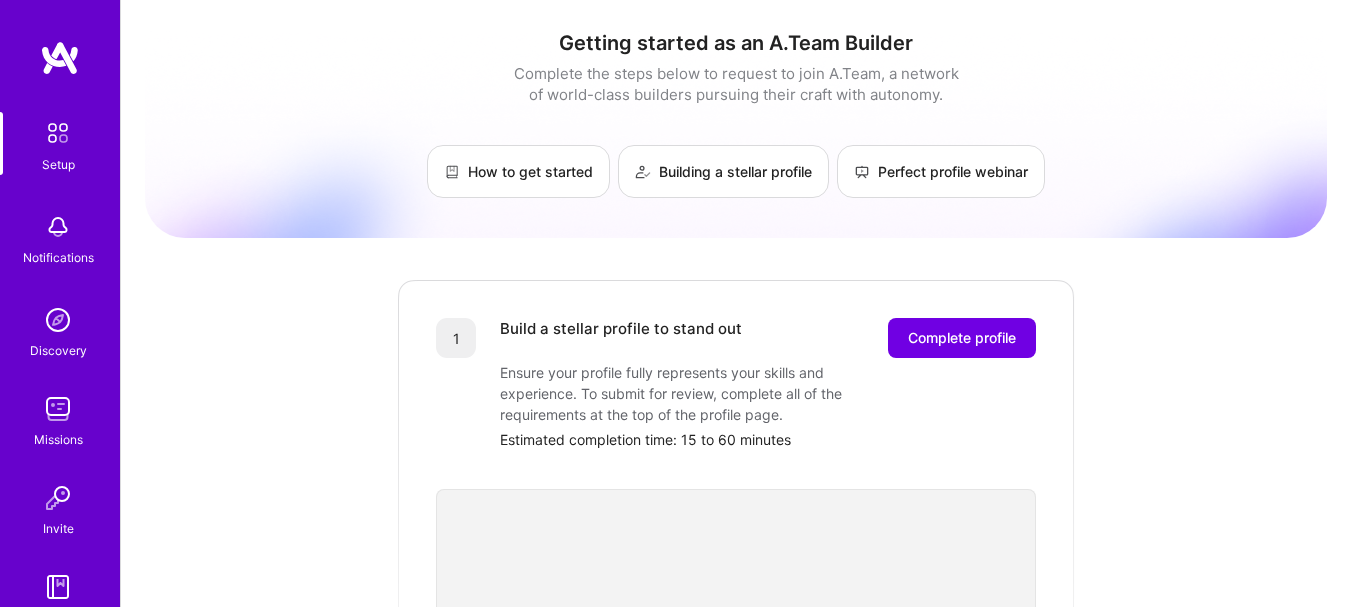 click at bounding box center [58, 320] 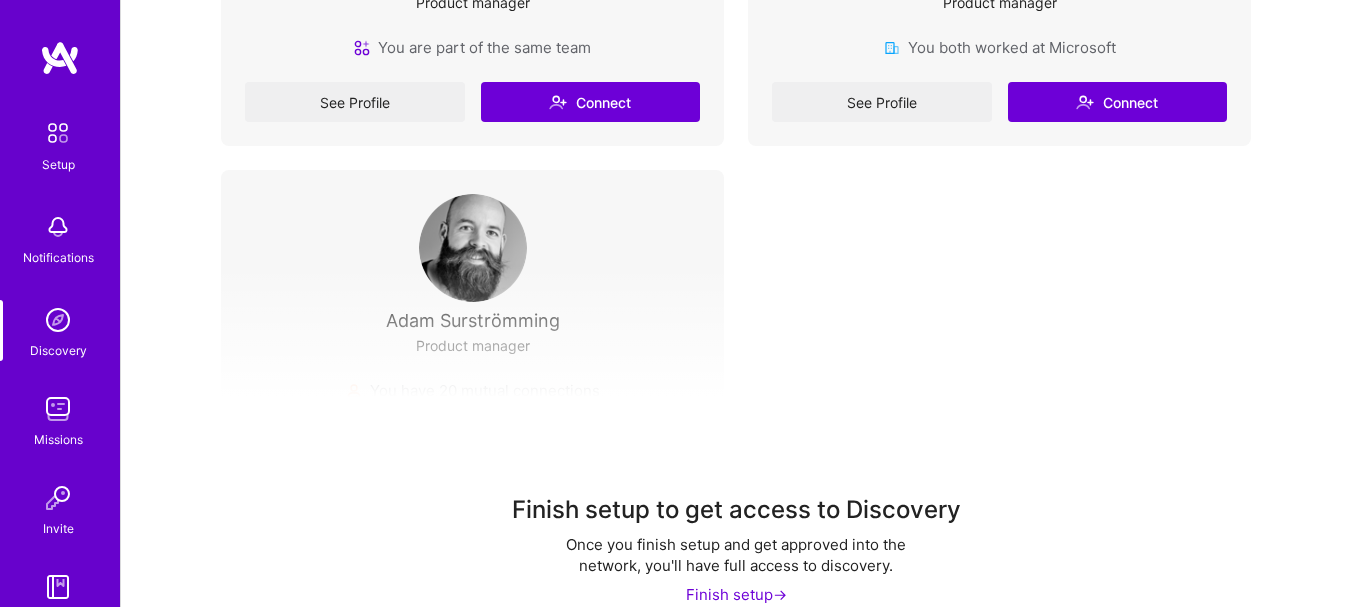 scroll, scrollTop: 667, scrollLeft: 0, axis: vertical 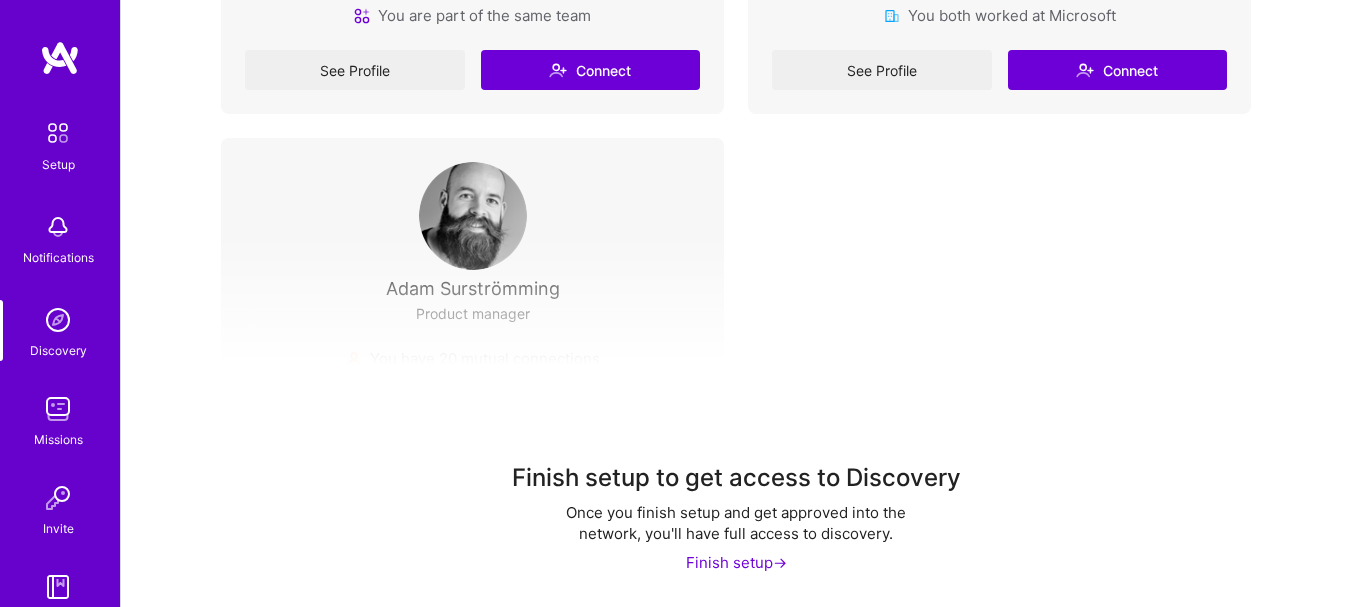 click at bounding box center [58, 409] 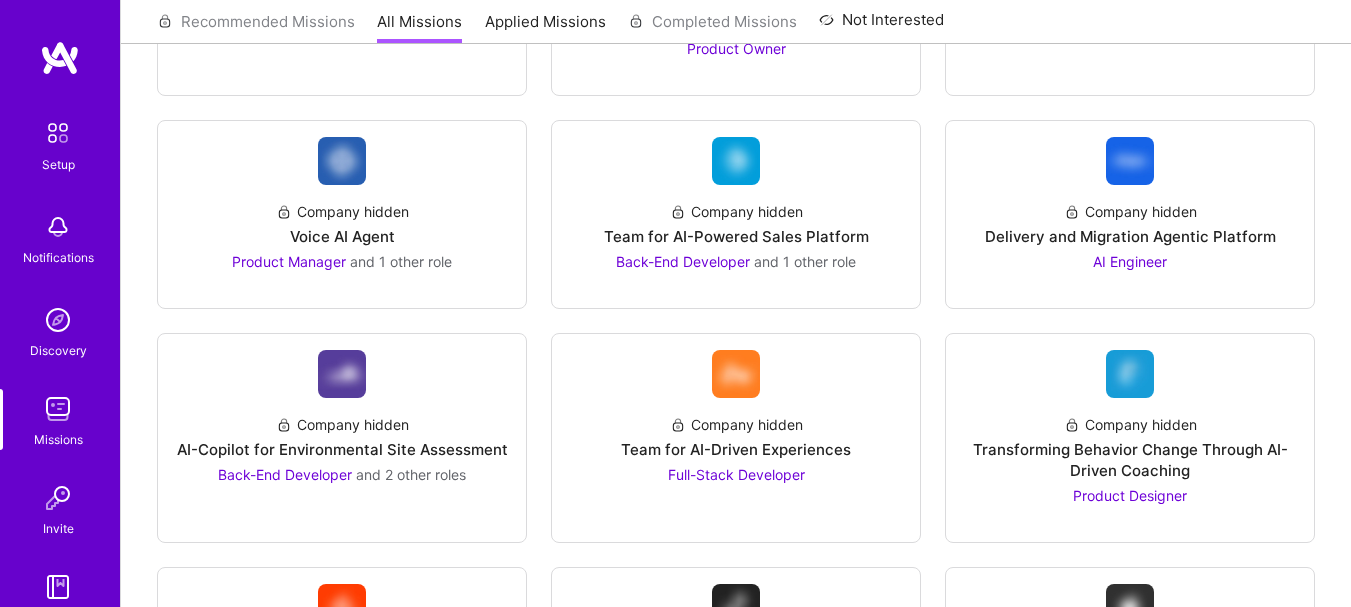 scroll, scrollTop: 0, scrollLeft: 0, axis: both 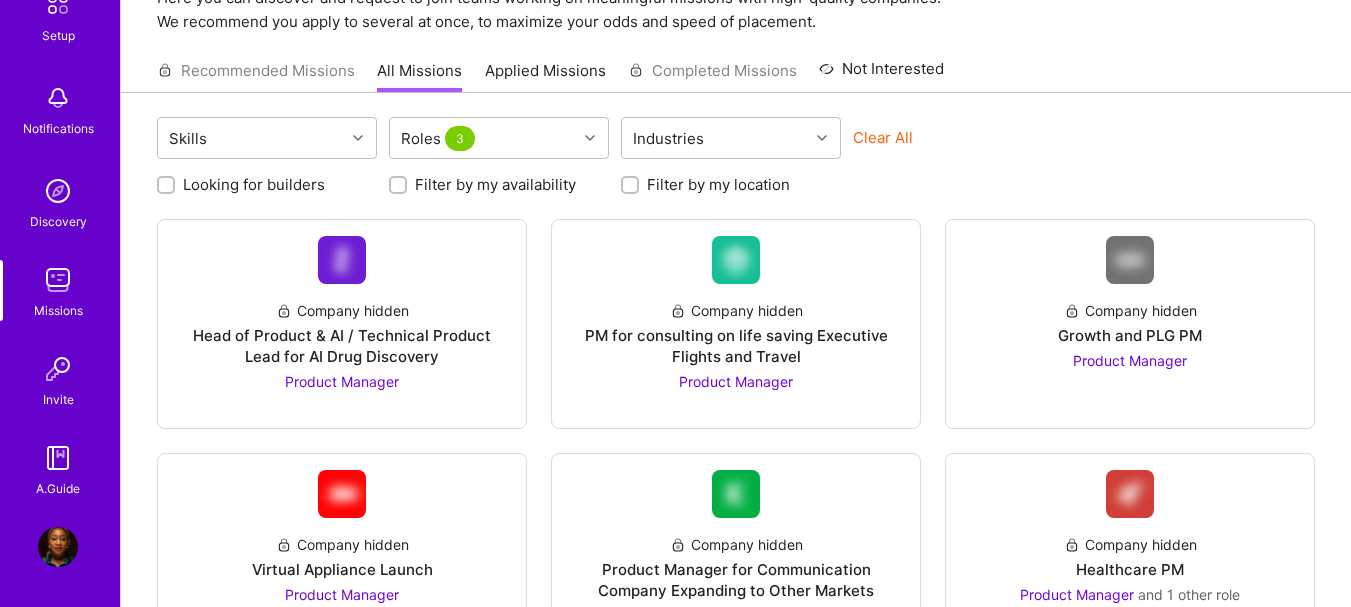 click at bounding box center (58, 458) 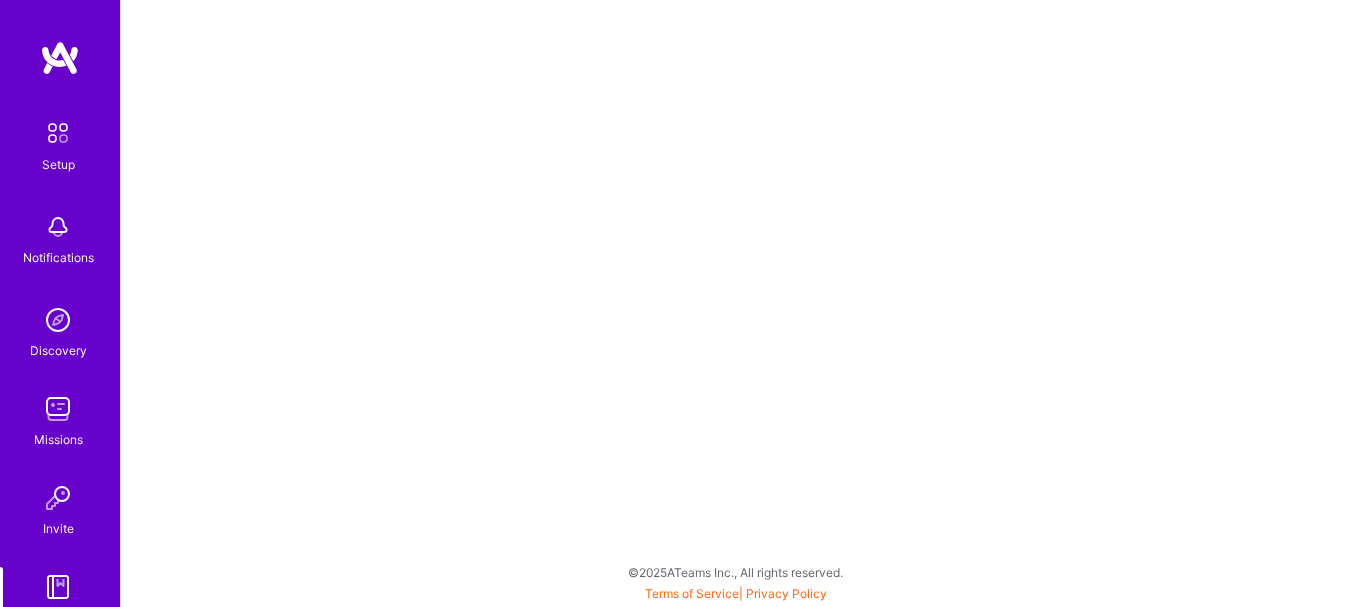 scroll, scrollTop: 0, scrollLeft: 0, axis: both 